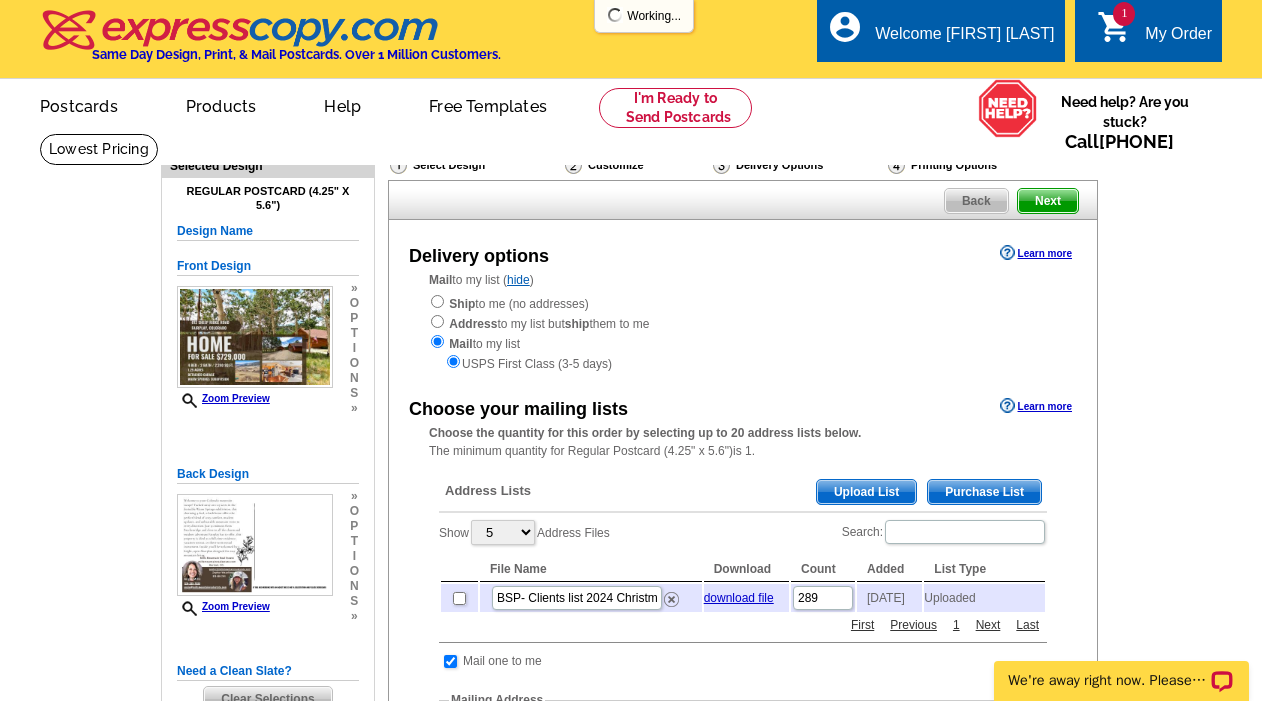 scroll, scrollTop: 0, scrollLeft: 0, axis: both 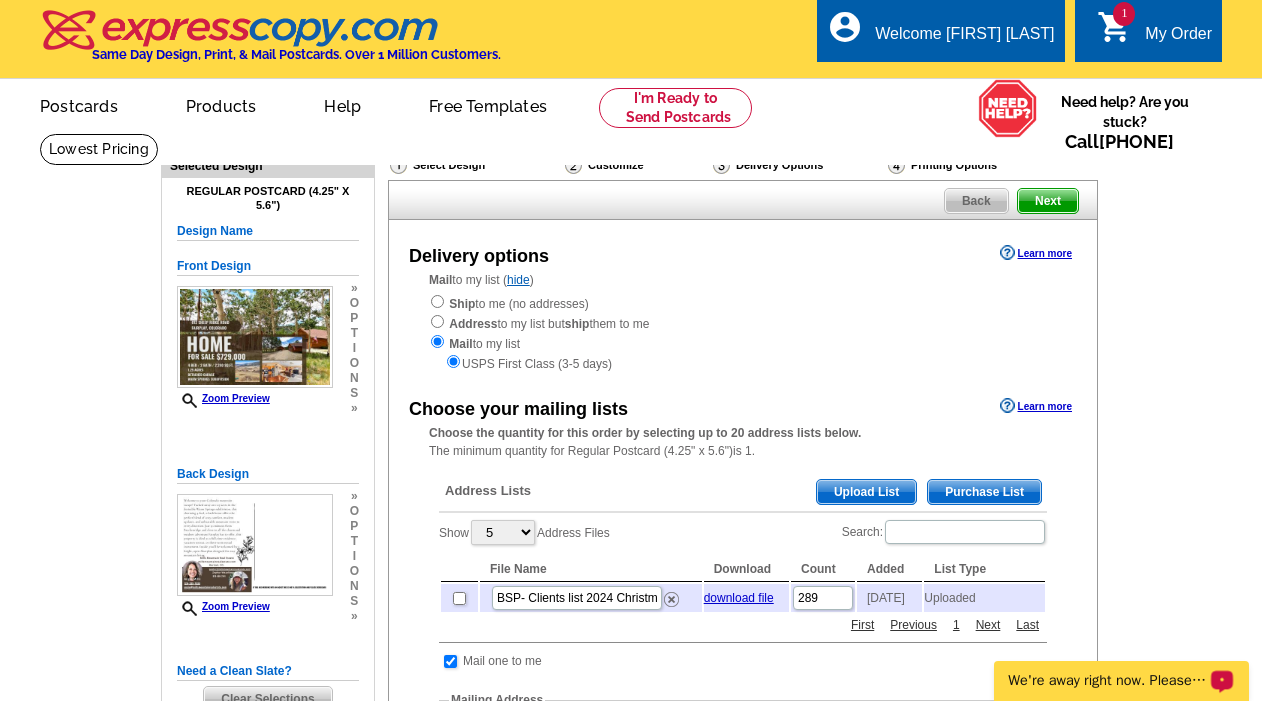click on "Upload List" at bounding box center [866, 492] 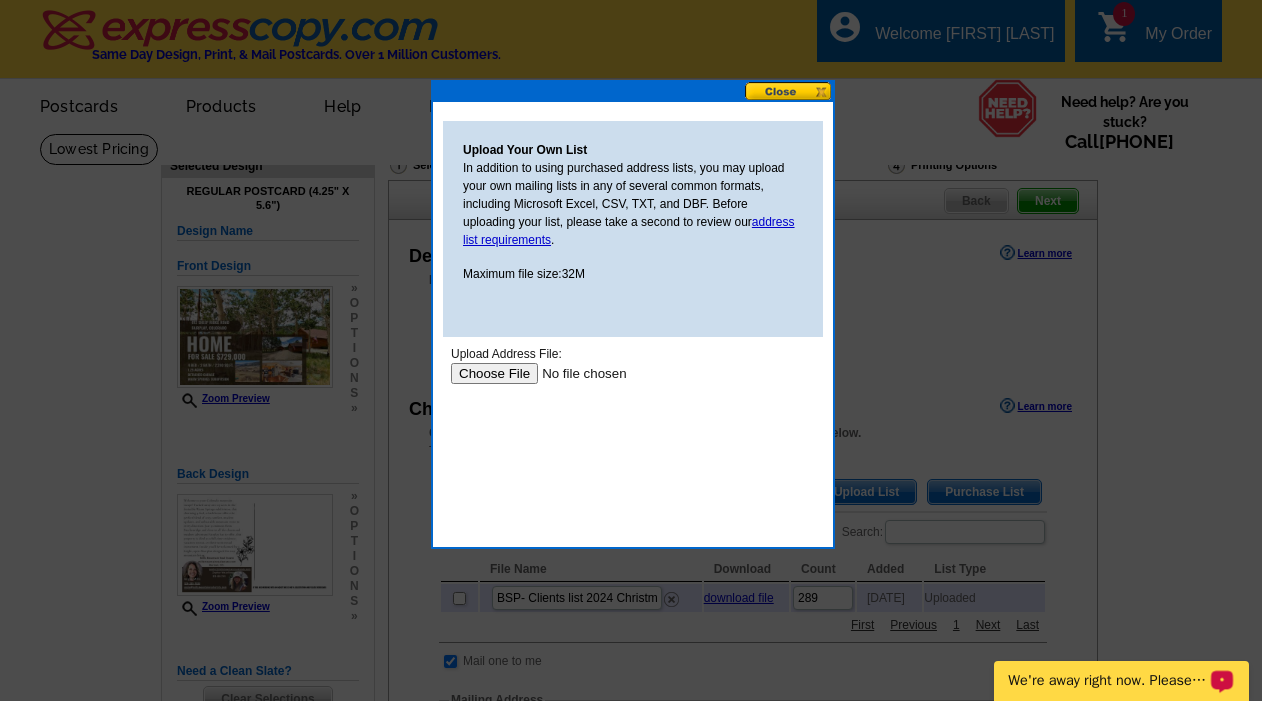 scroll, scrollTop: 0, scrollLeft: 0, axis: both 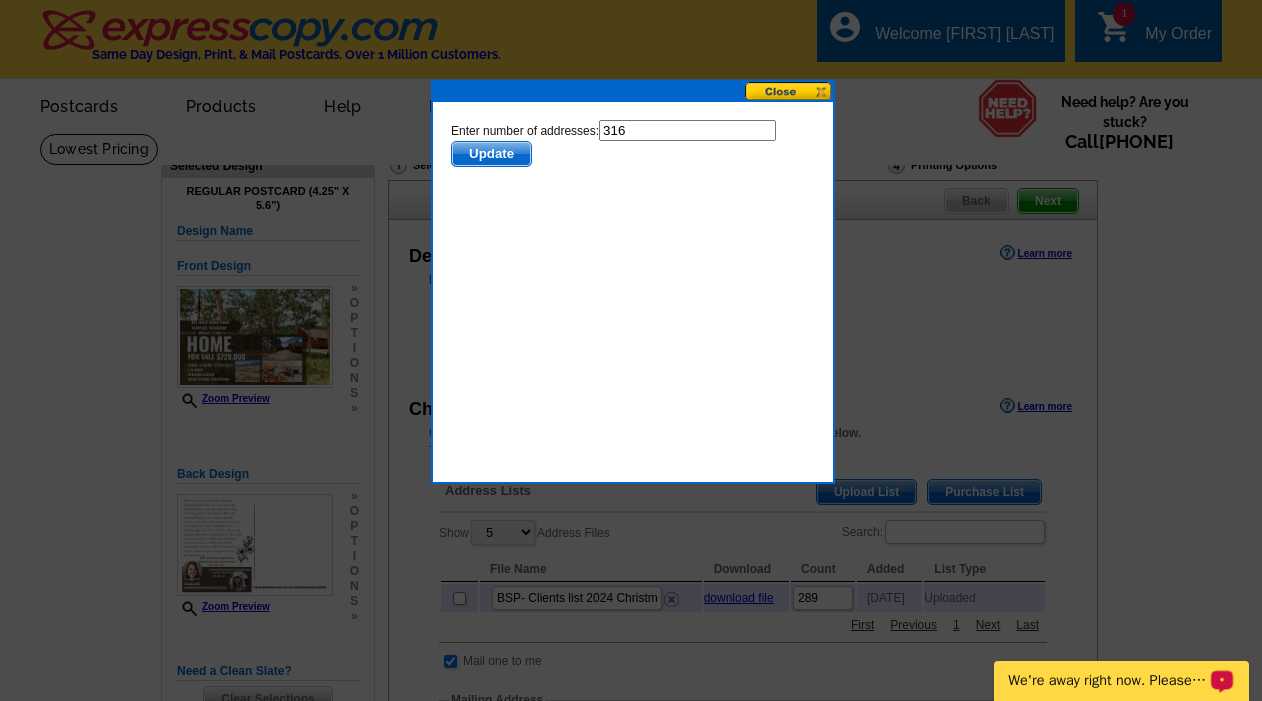 click at bounding box center (631, 350) 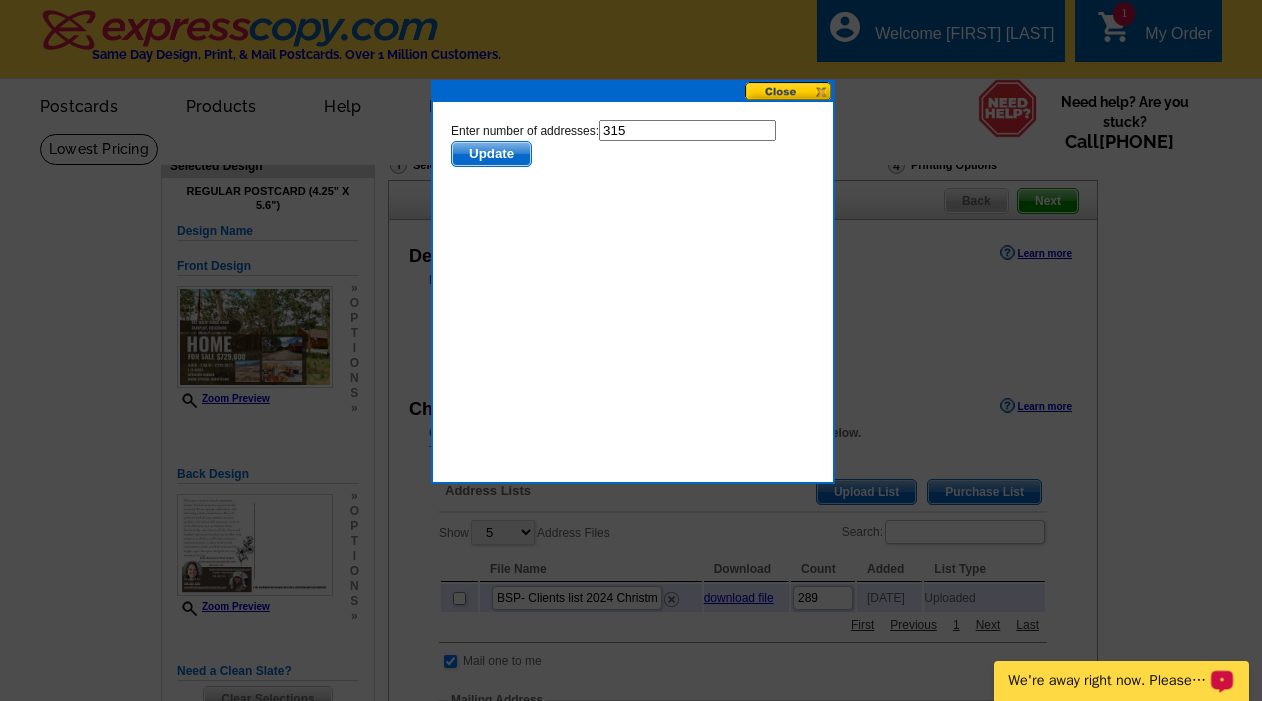 type on "315" 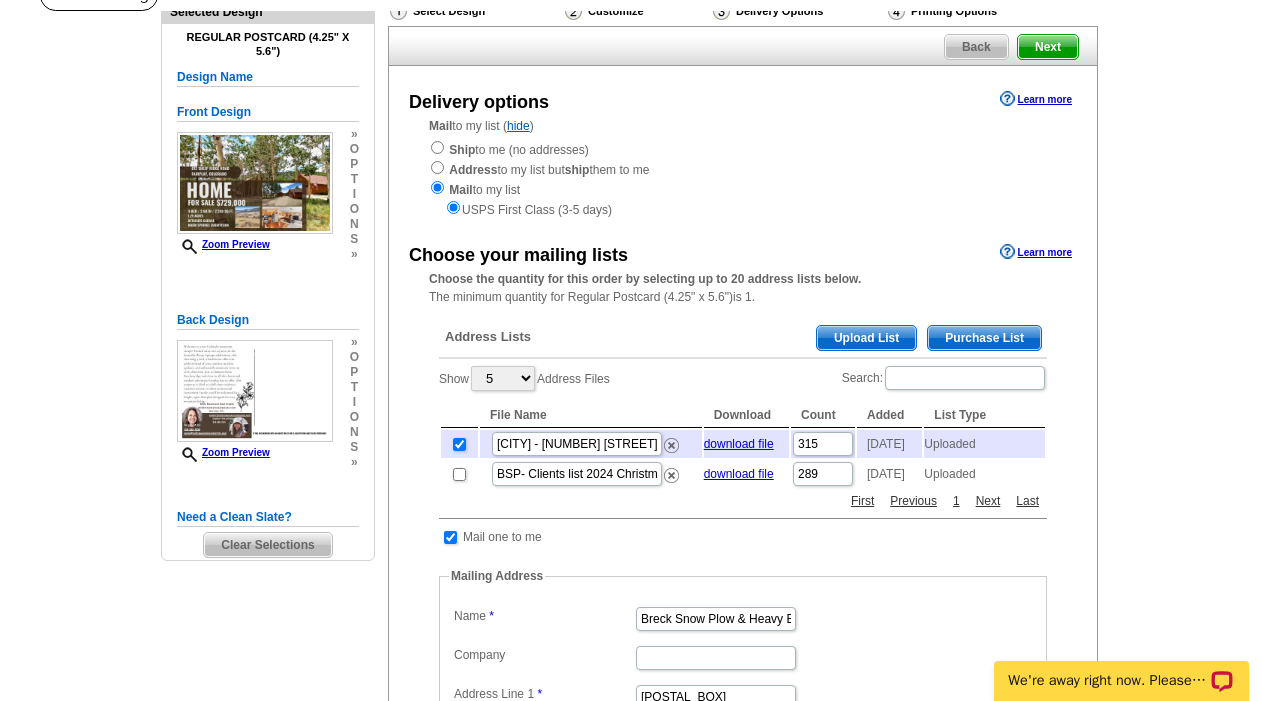 scroll, scrollTop: 146, scrollLeft: 0, axis: vertical 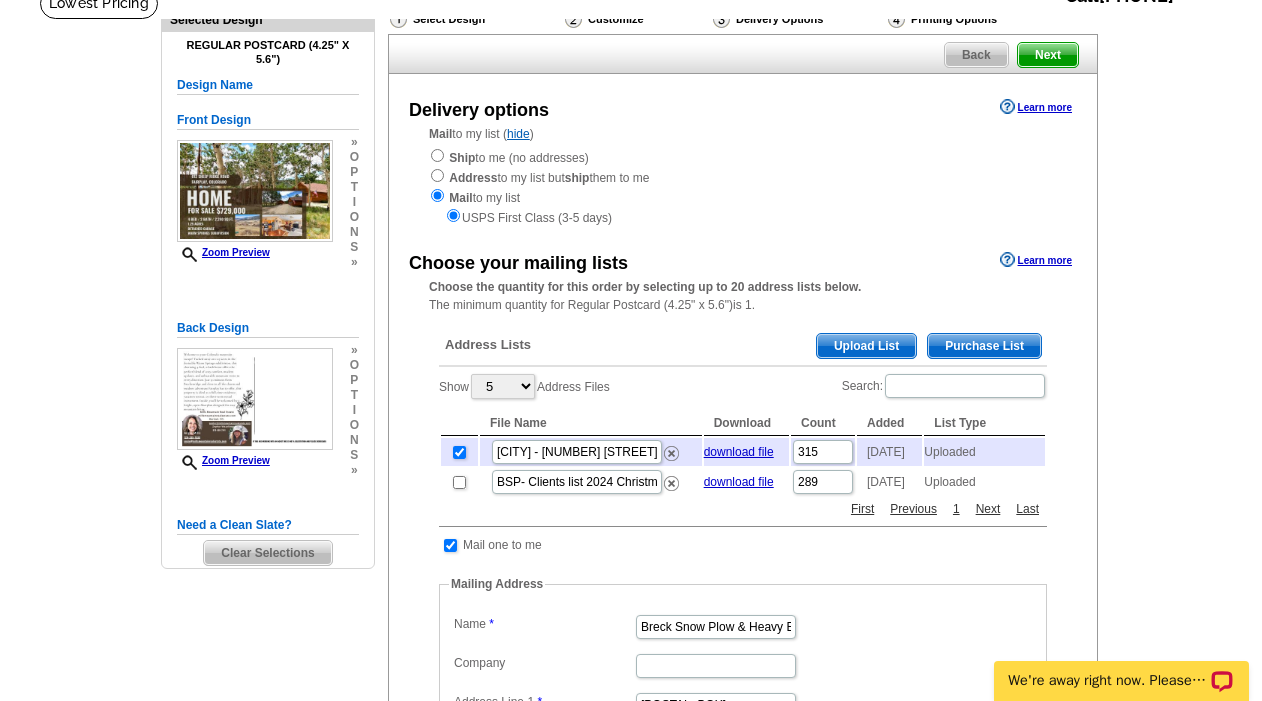 click on "Next" at bounding box center (1048, 55) 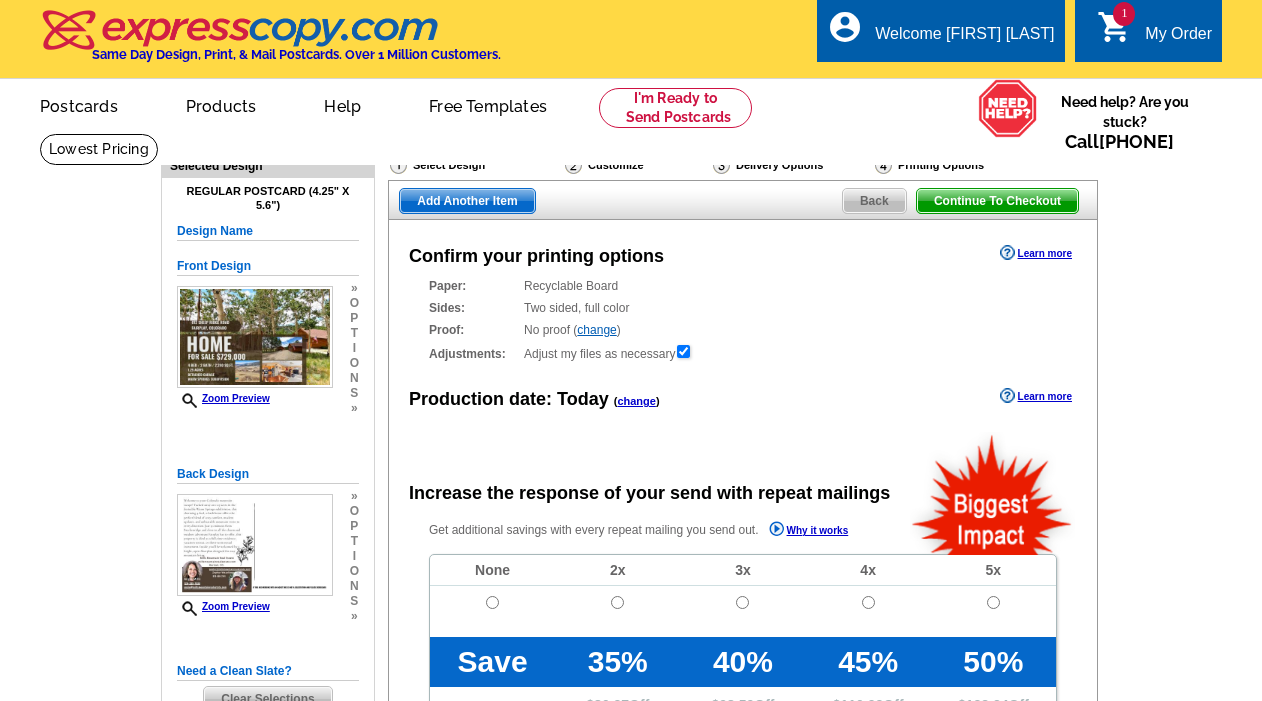 scroll, scrollTop: 0, scrollLeft: 0, axis: both 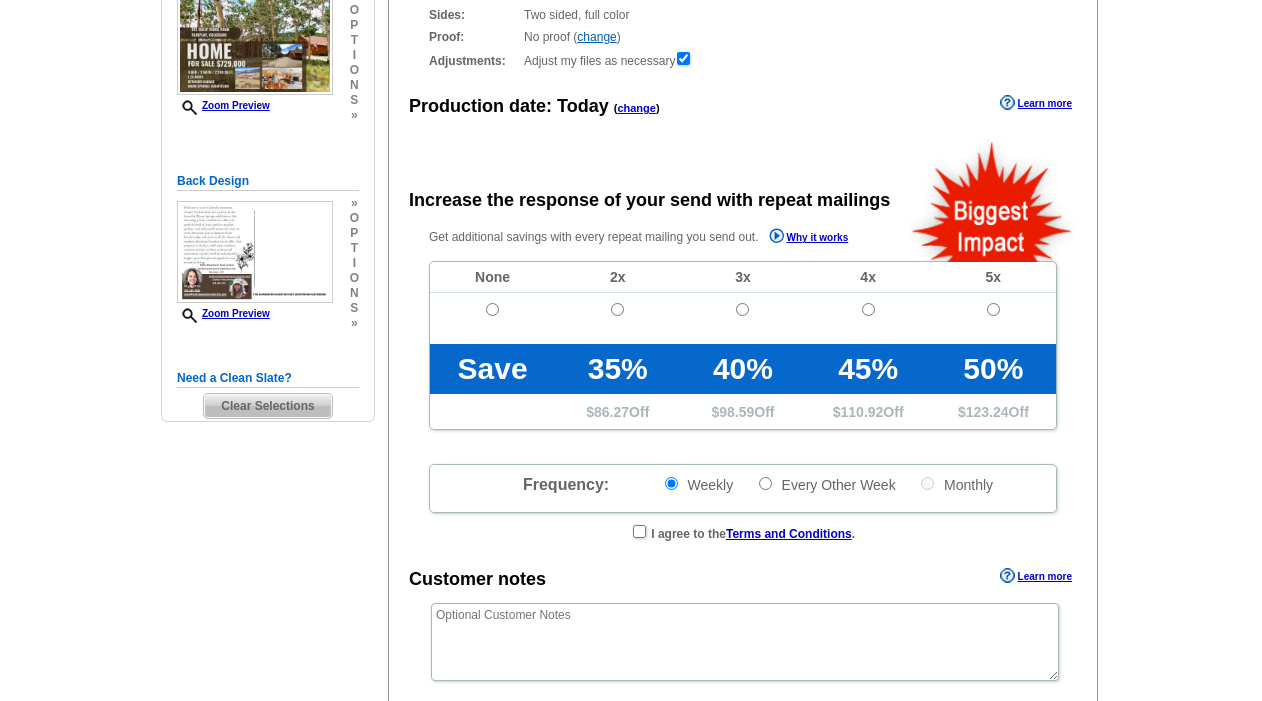radio on "false" 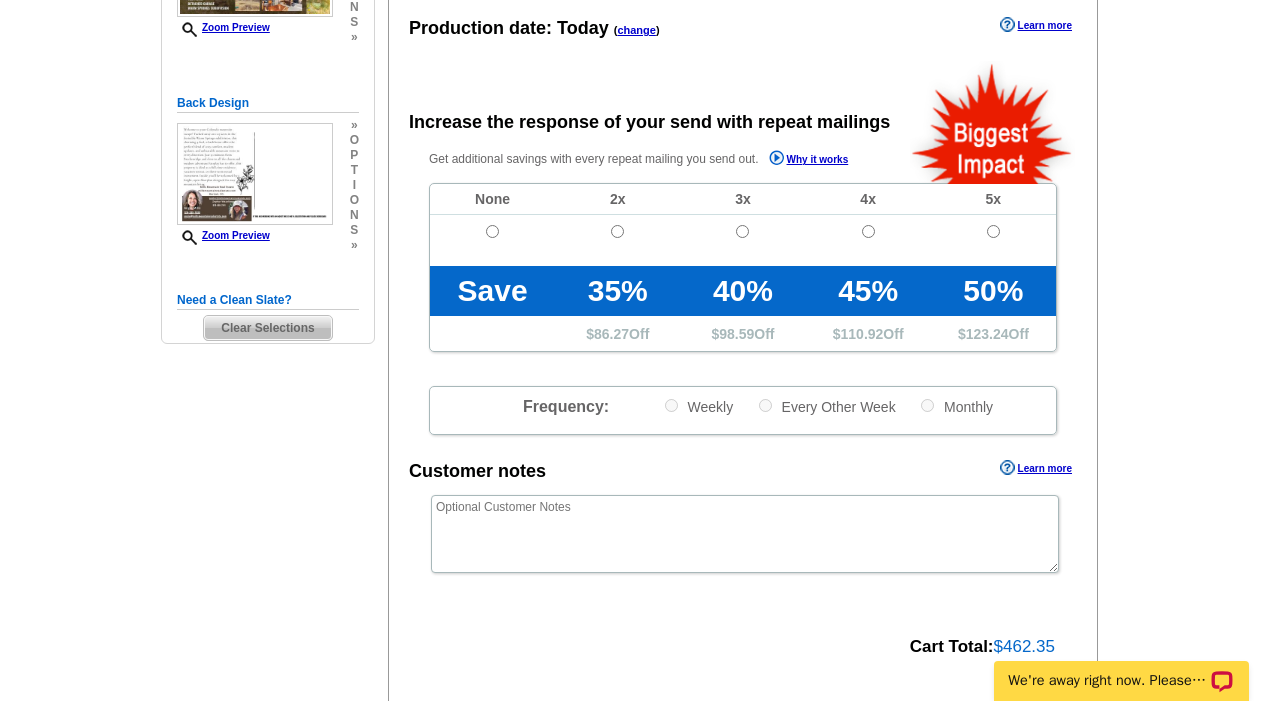 scroll, scrollTop: 0, scrollLeft: 0, axis: both 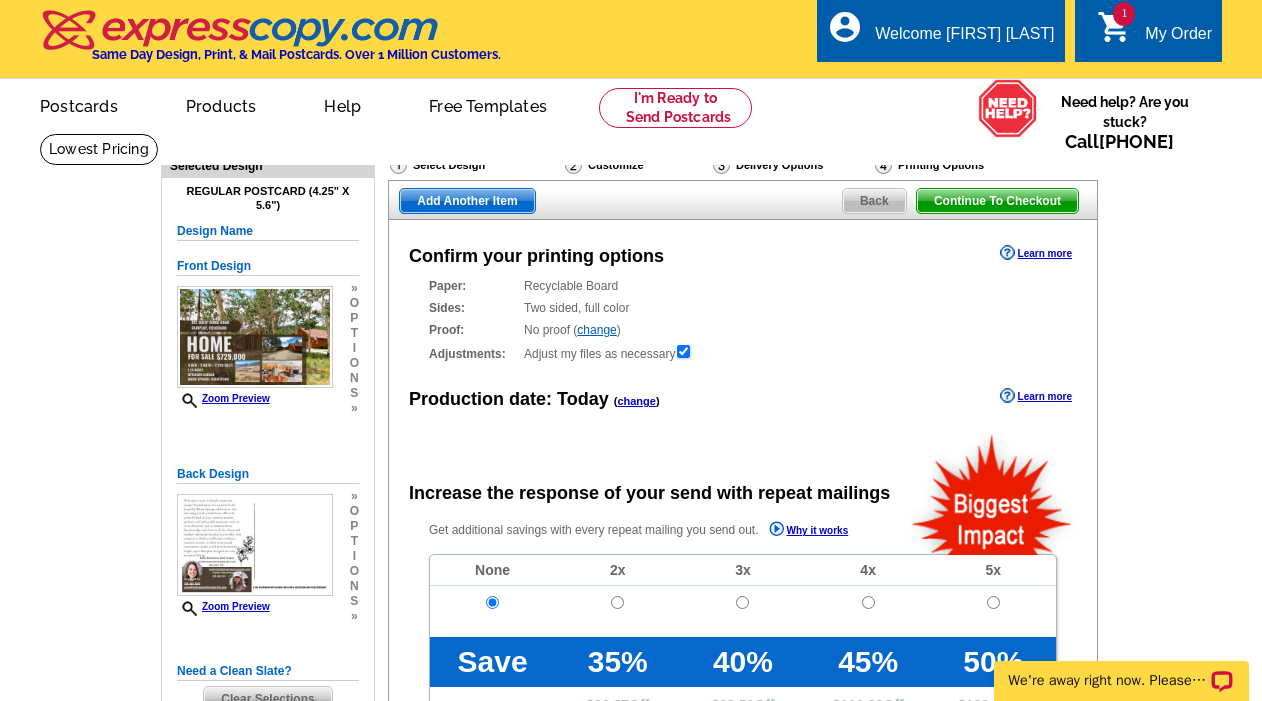 click on "Continue To Checkout" at bounding box center [997, 201] 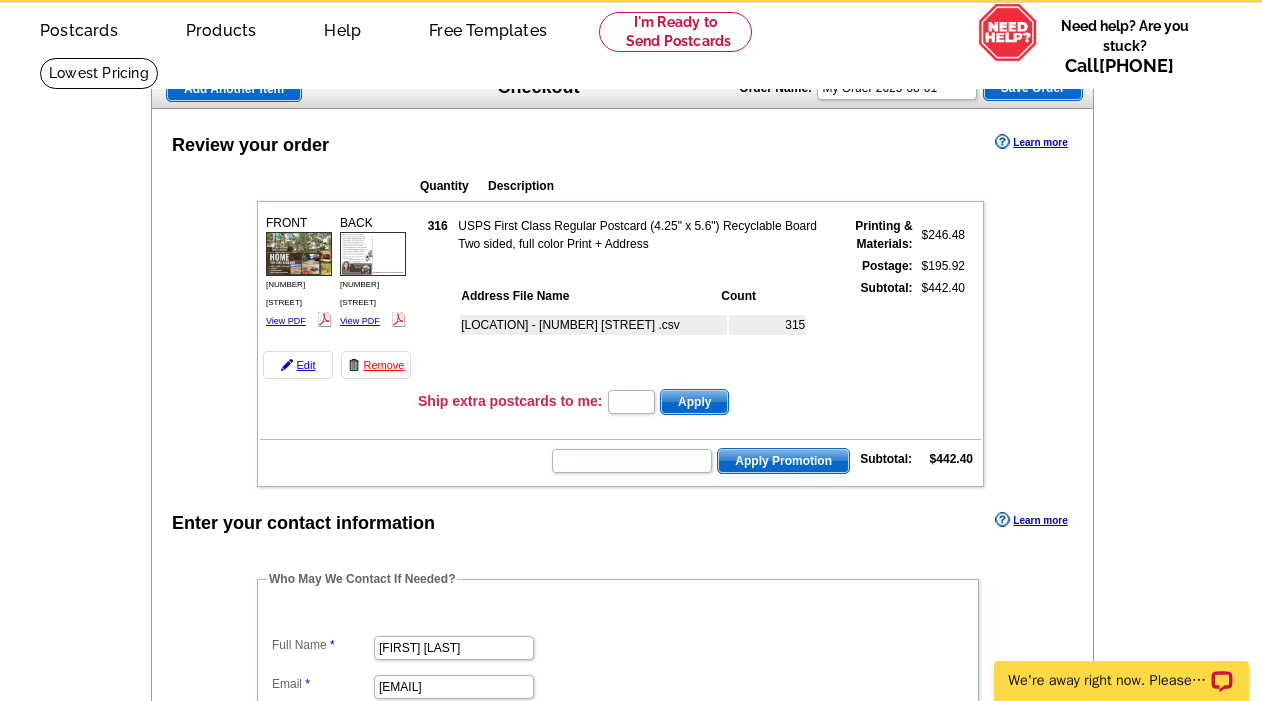 scroll, scrollTop: 70, scrollLeft: 0, axis: vertical 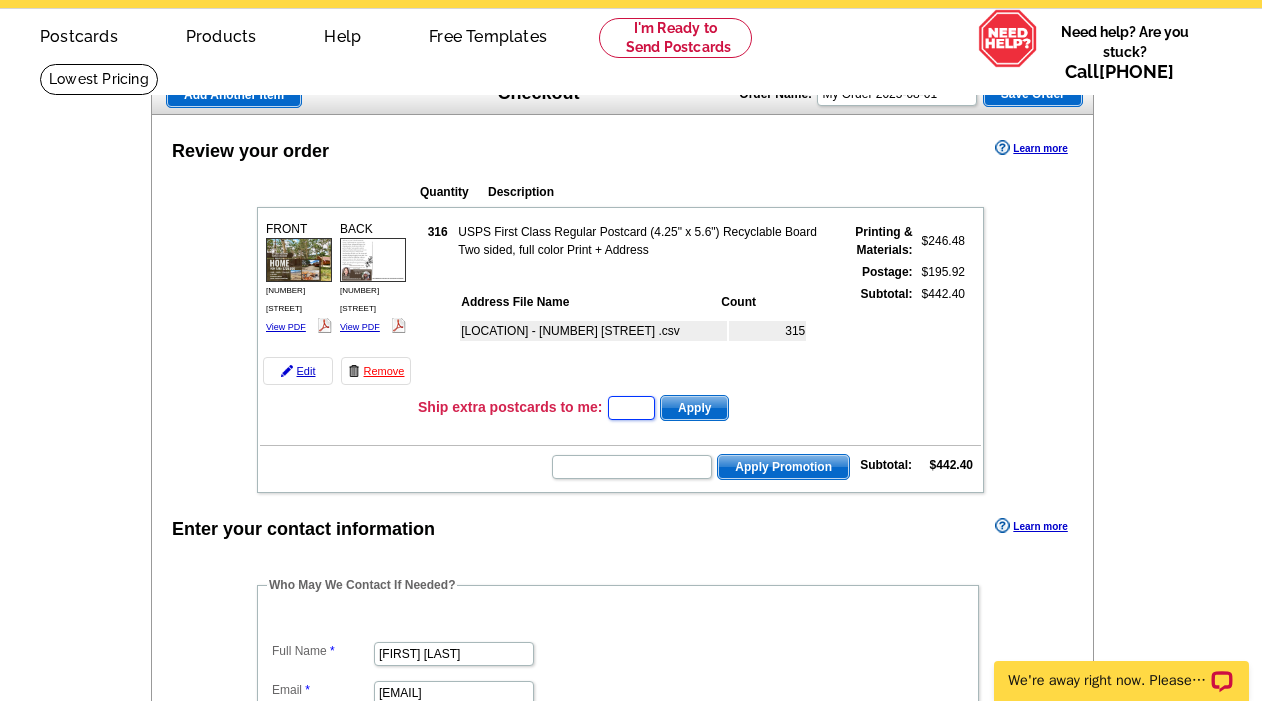 click at bounding box center [631, 408] 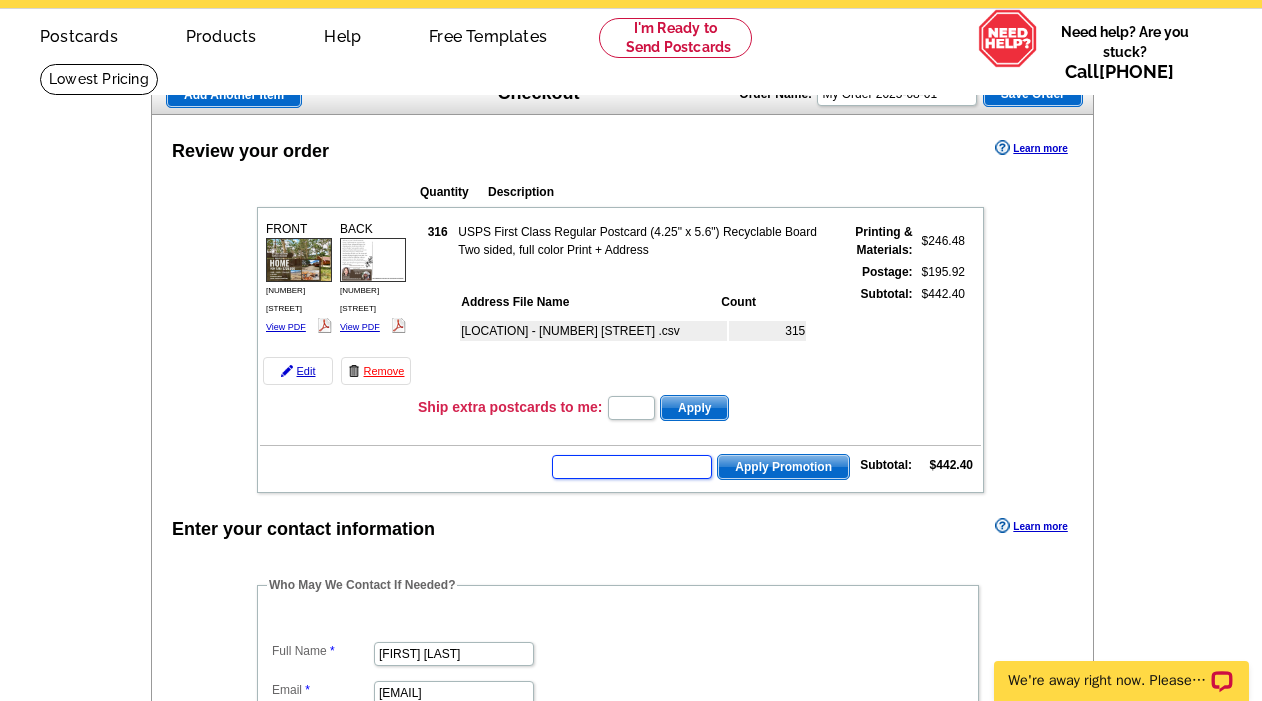 click at bounding box center (632, 467) 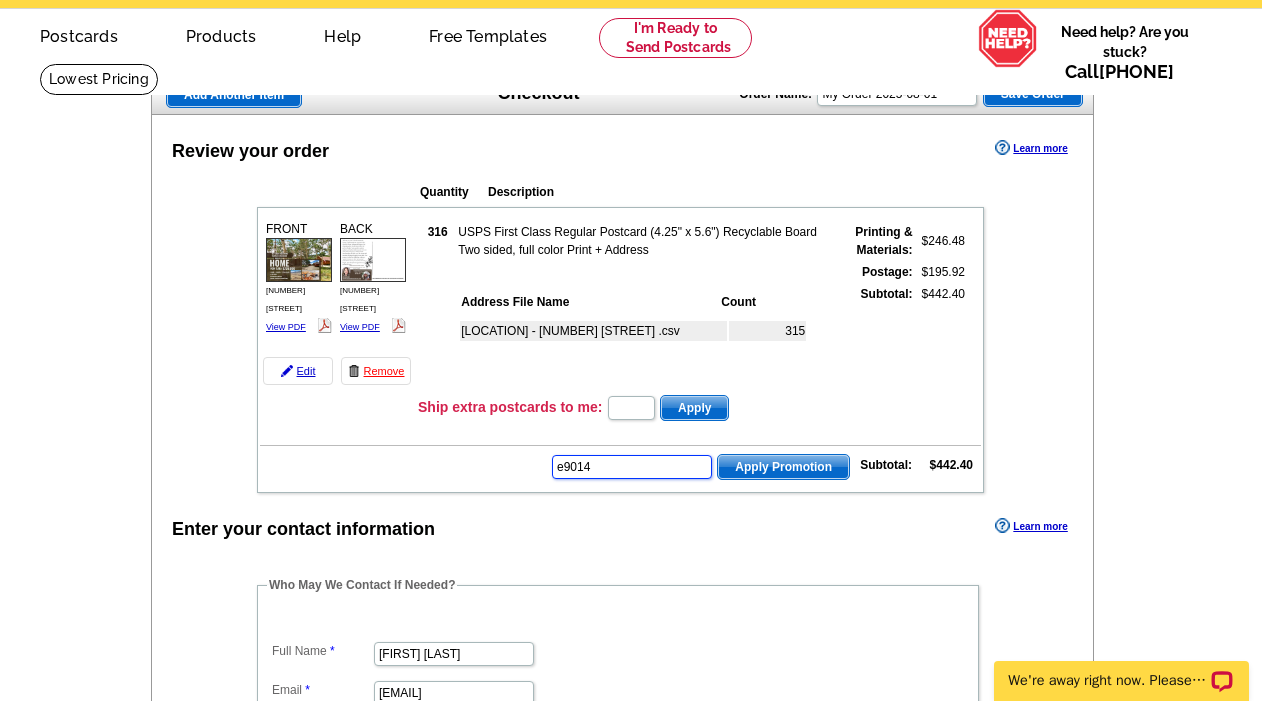 type on "e9014" 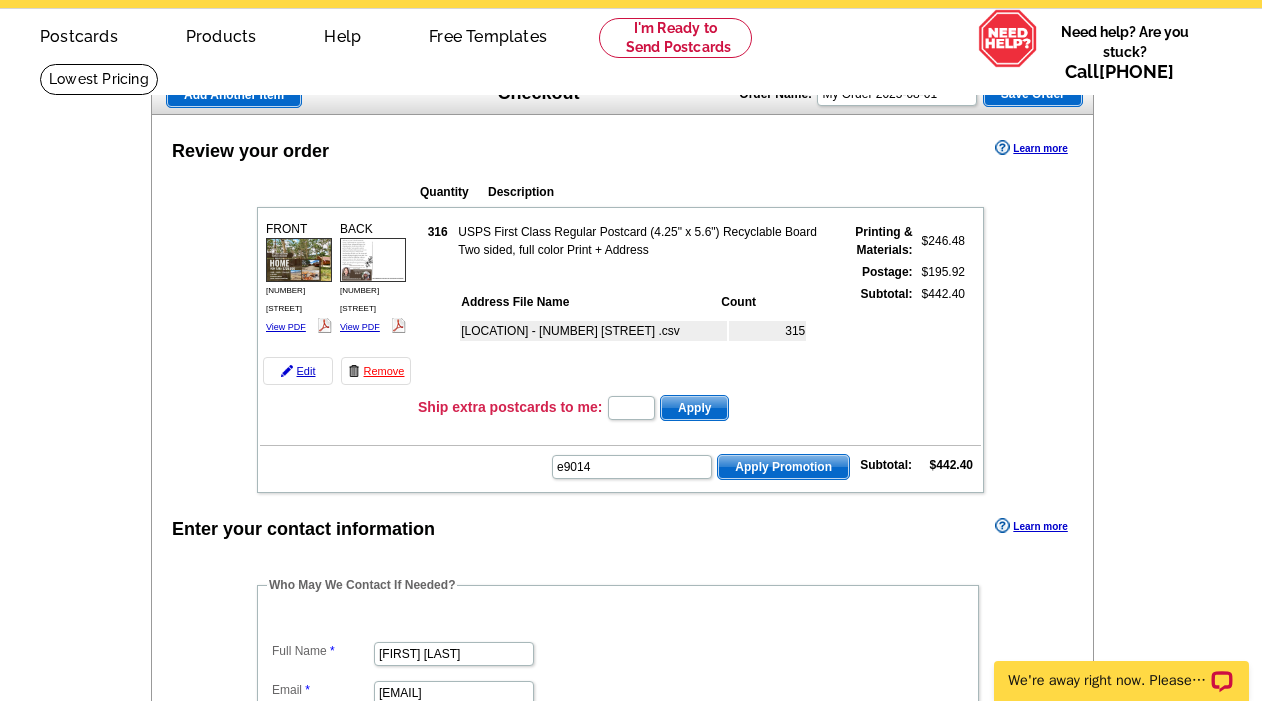 click on "Apply Promotion" at bounding box center [783, 467] 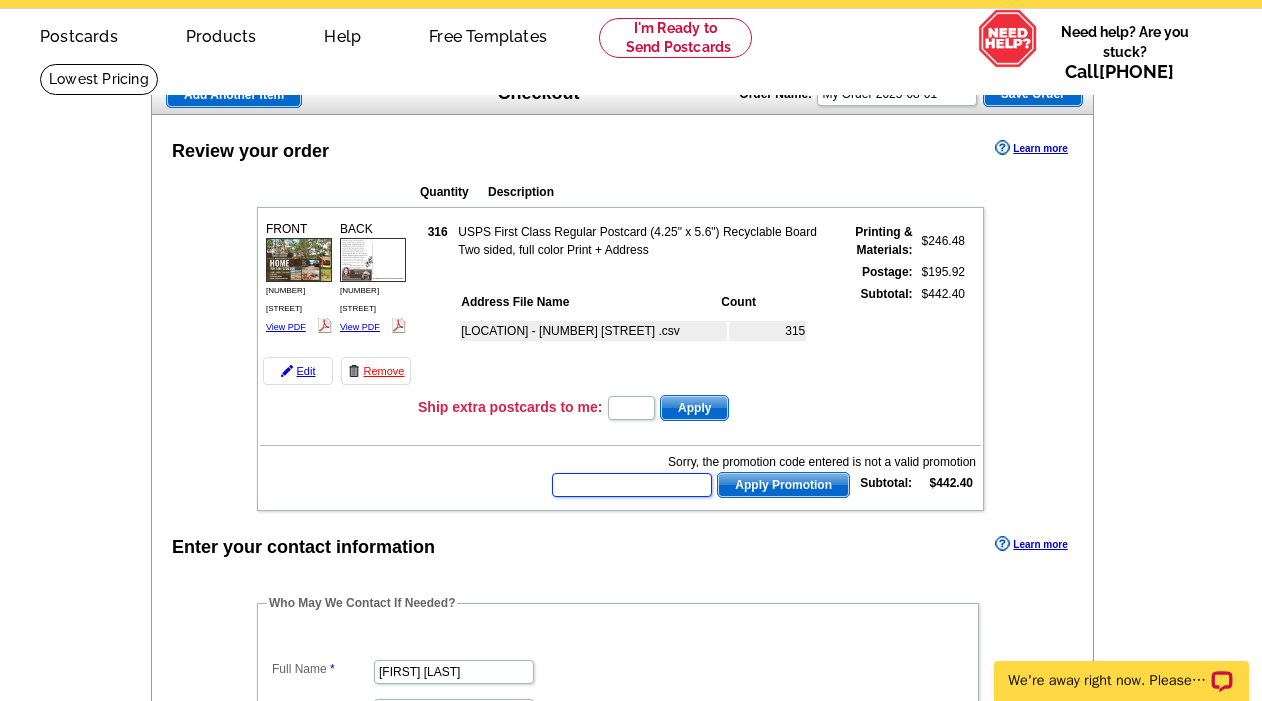 click at bounding box center [632, 485] 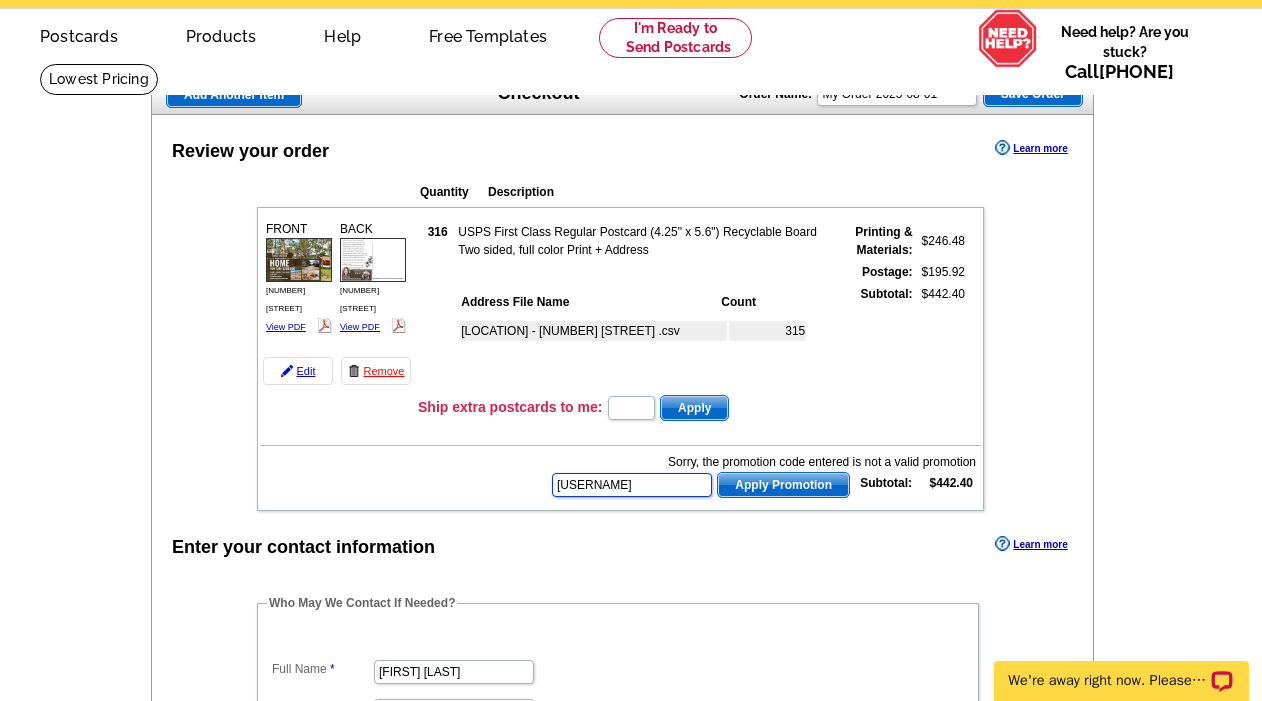 type on "reagan21" 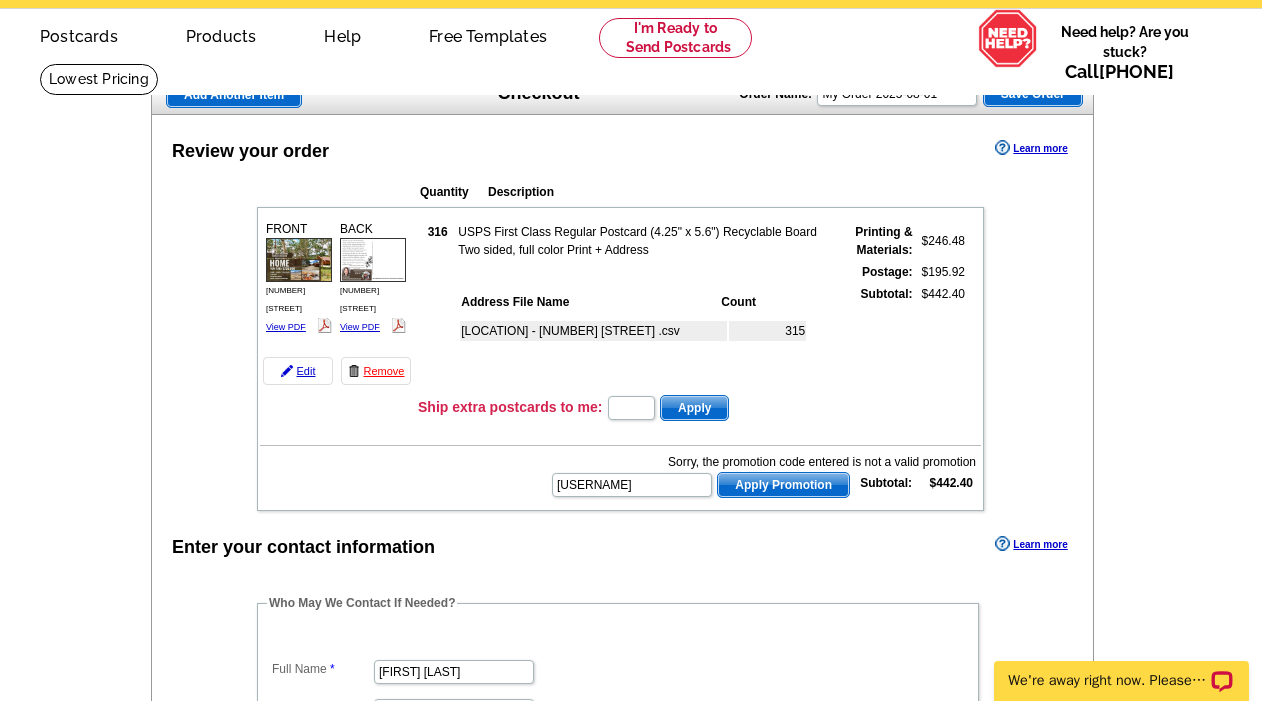 click on "Apply Promotion" at bounding box center [783, 485] 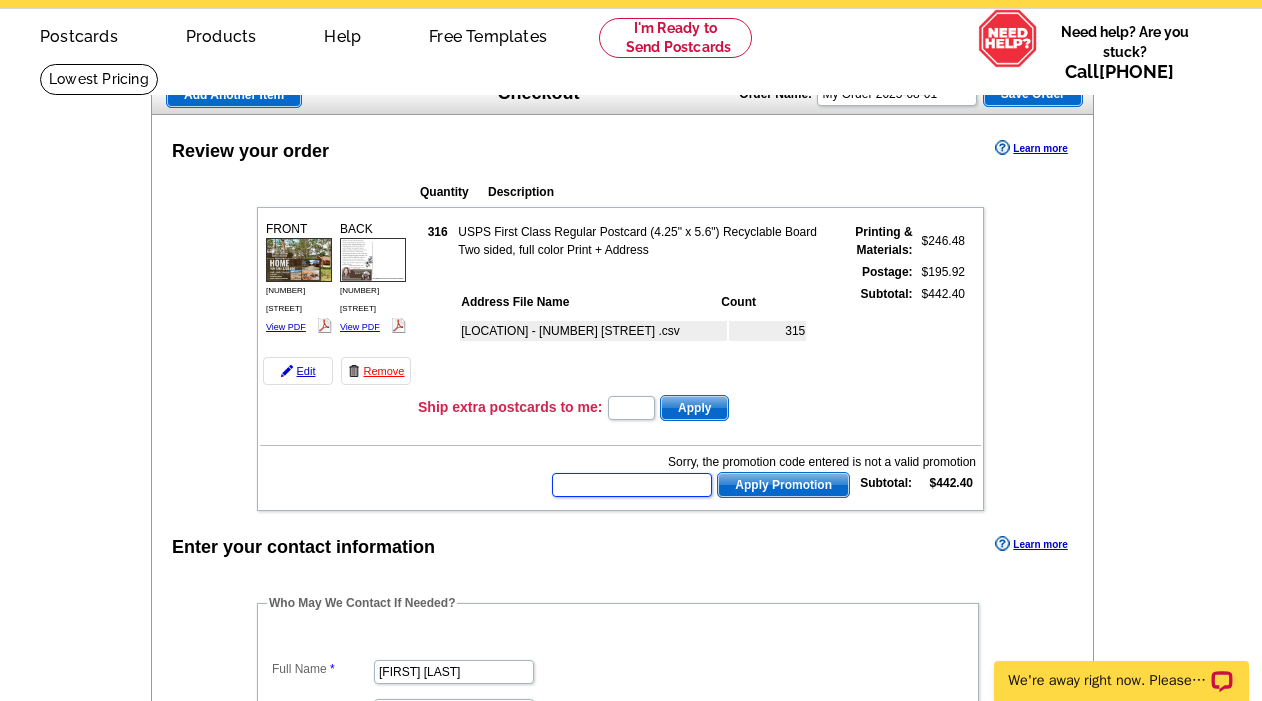 click at bounding box center (632, 485) 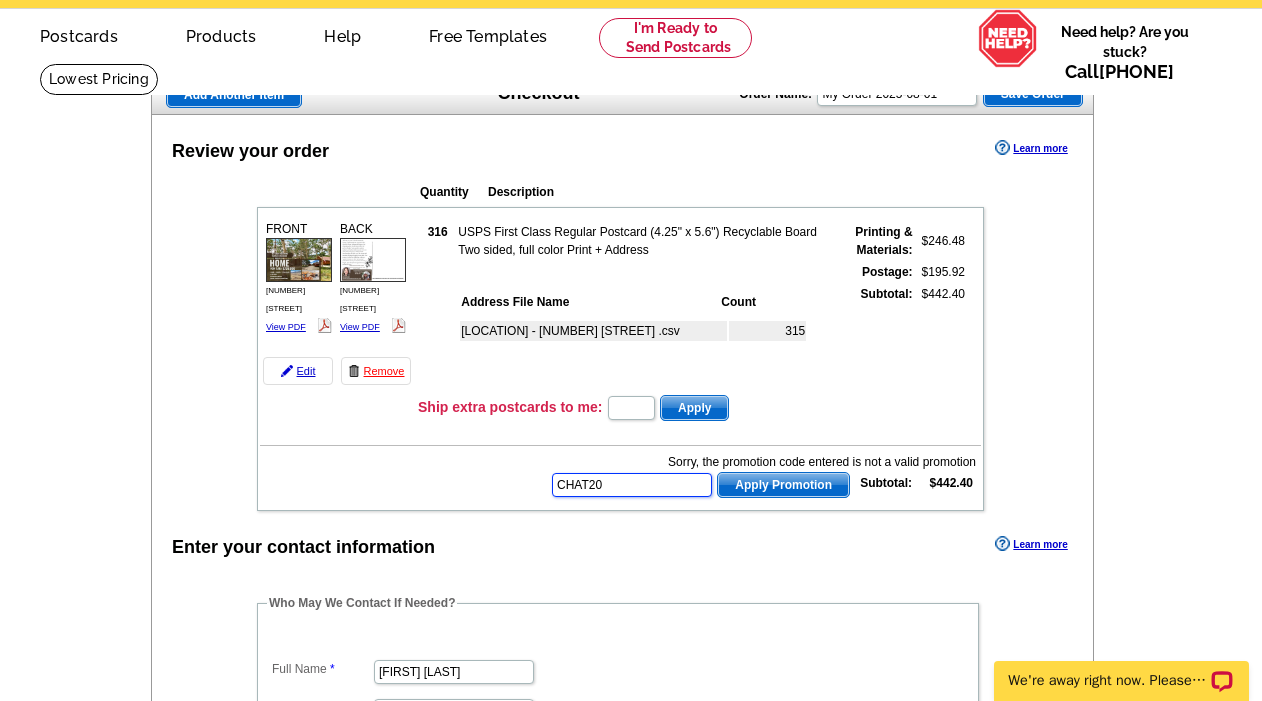 type on "CHAT20" 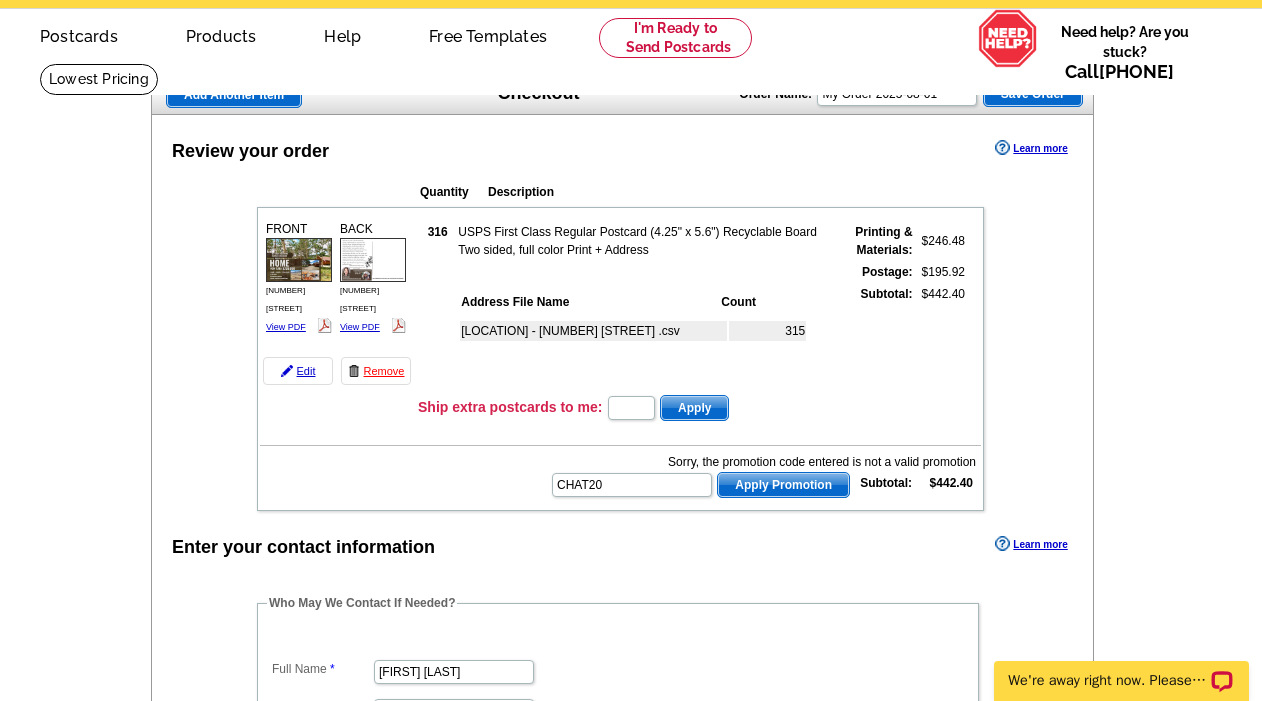 click on "Apply Promotion" at bounding box center (783, 485) 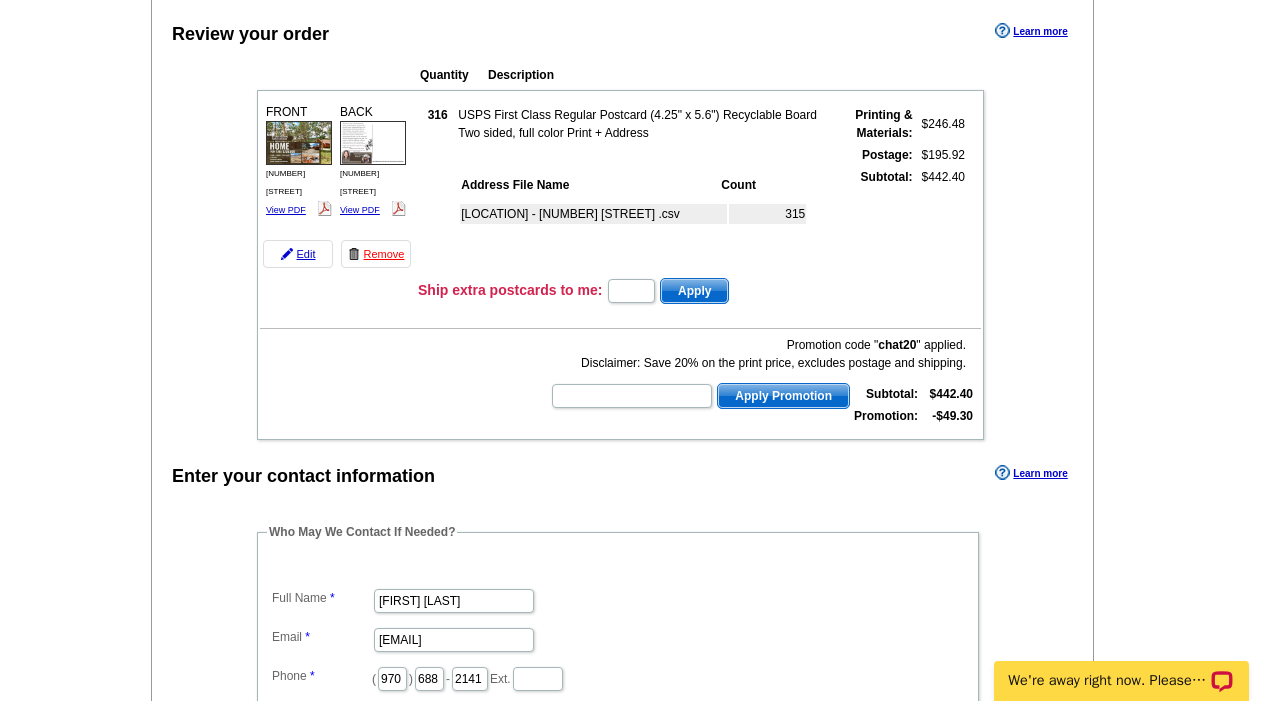 scroll, scrollTop: 179, scrollLeft: 0, axis: vertical 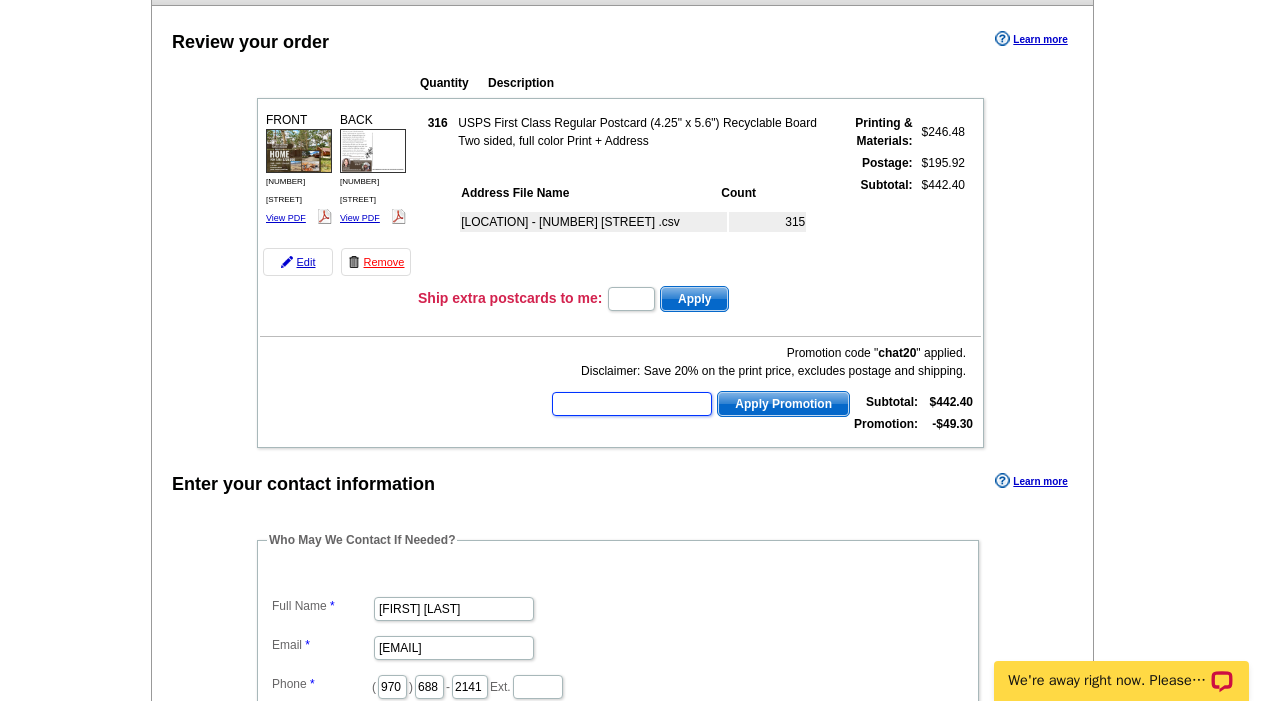 click at bounding box center [632, 404] 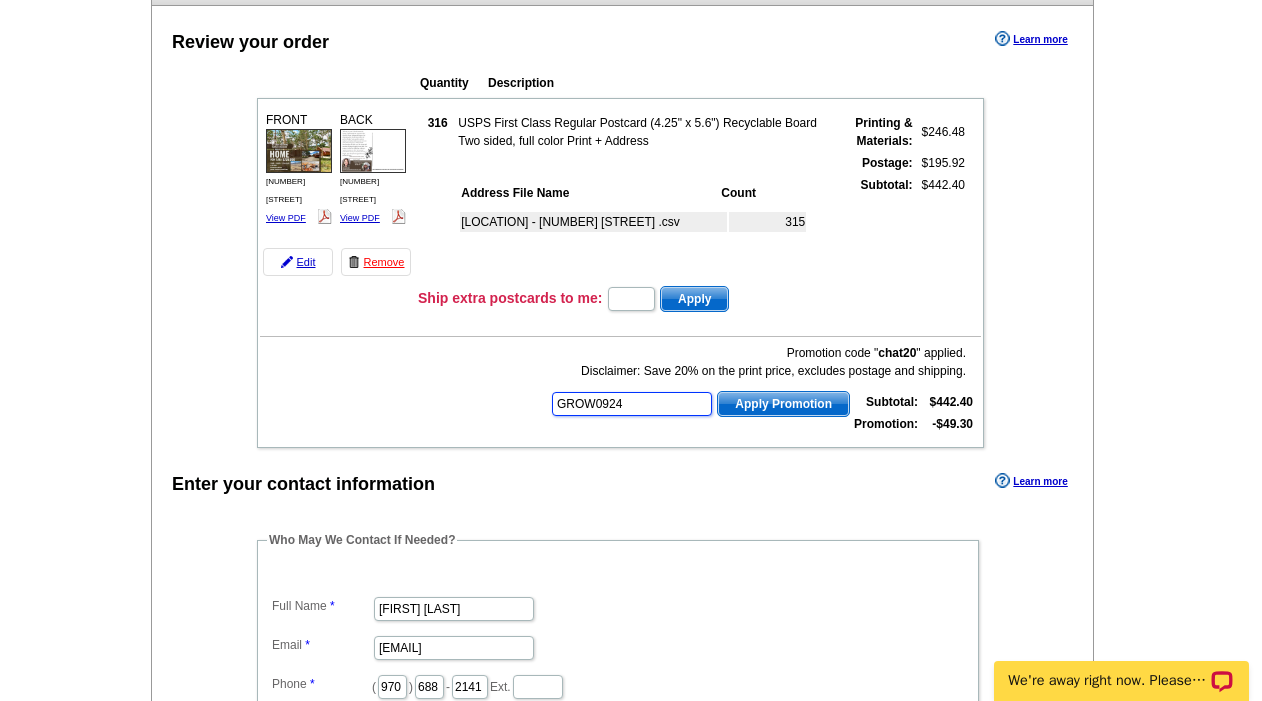 type on "GROW0924" 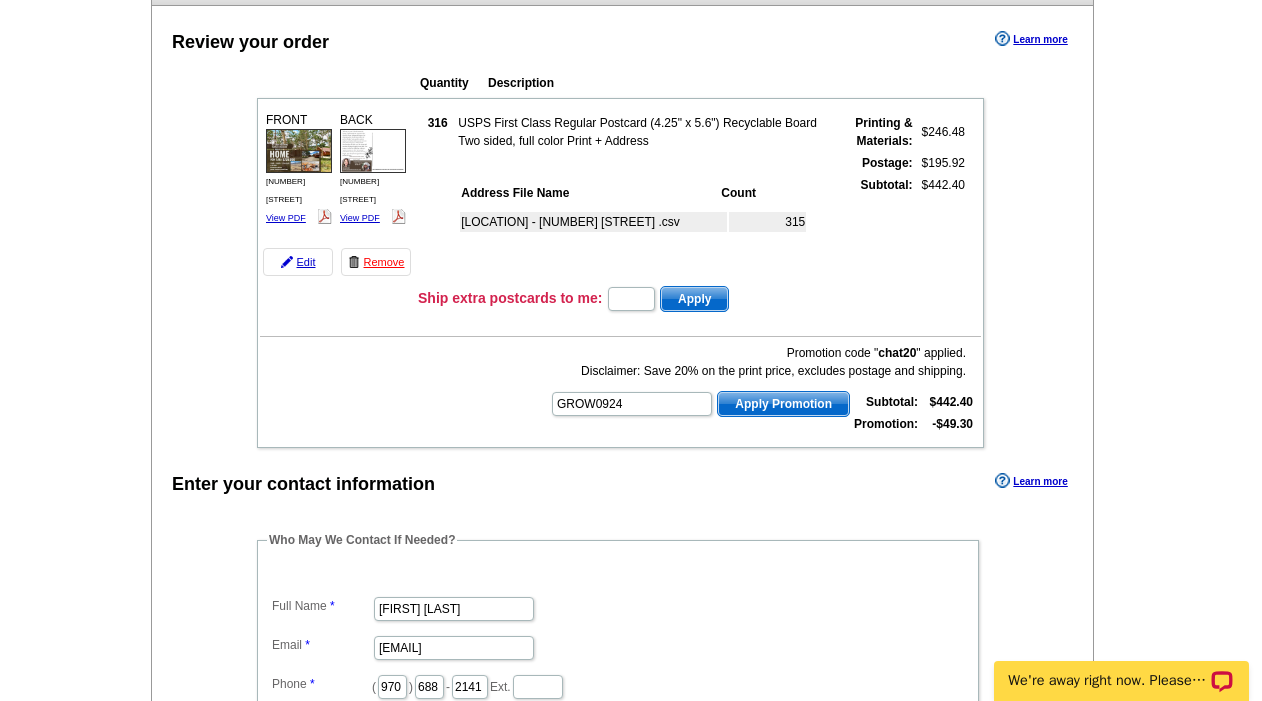 click on "Apply Promotion" at bounding box center [783, 404] 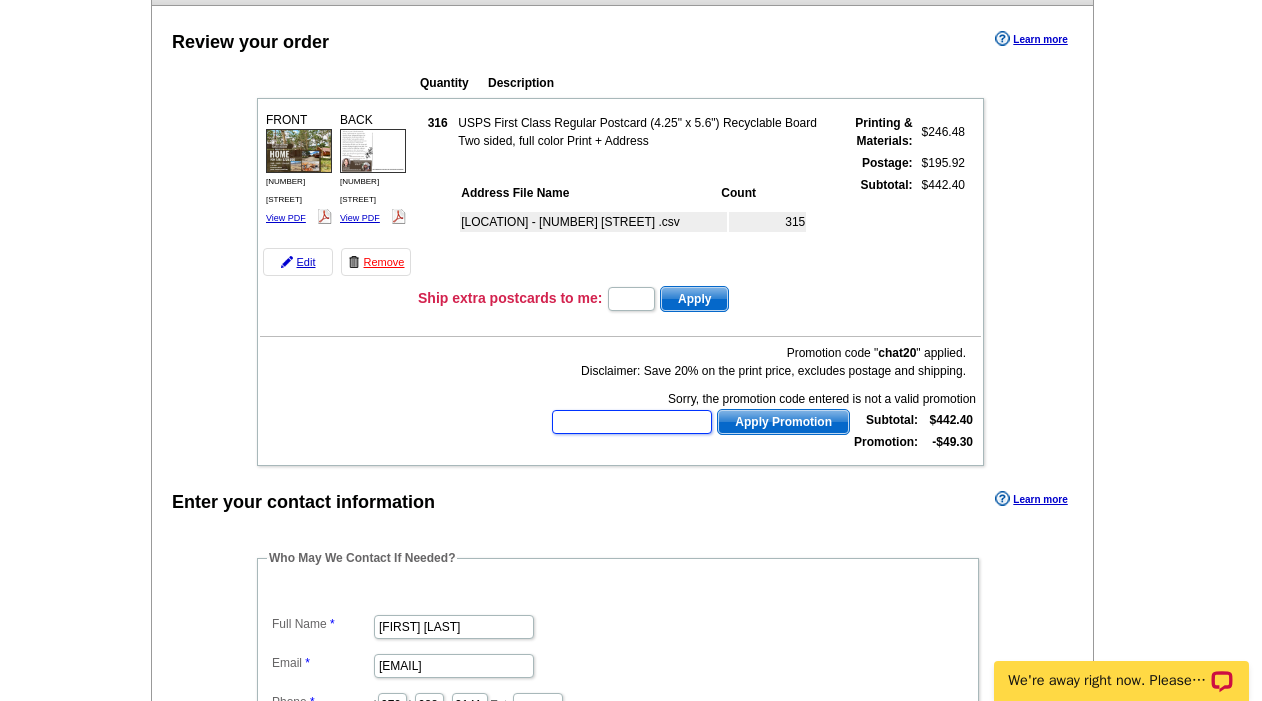 click at bounding box center (632, 422) 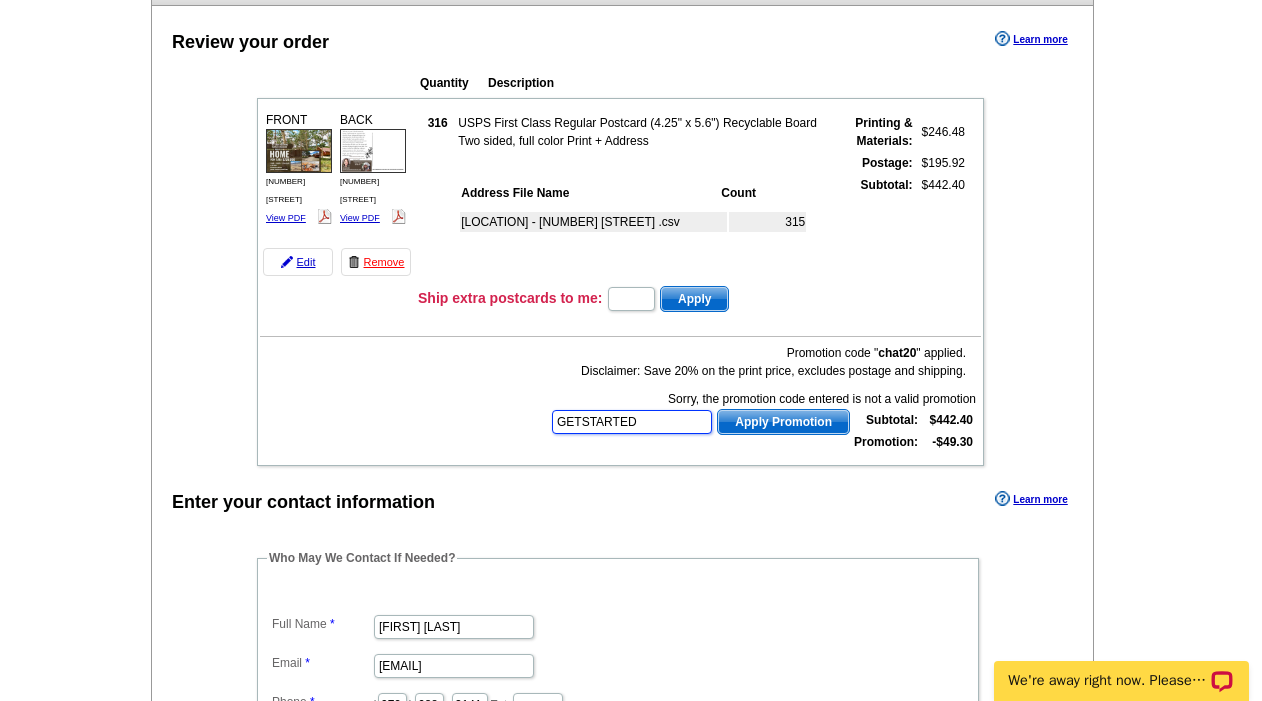 type on "GETSTARTED" 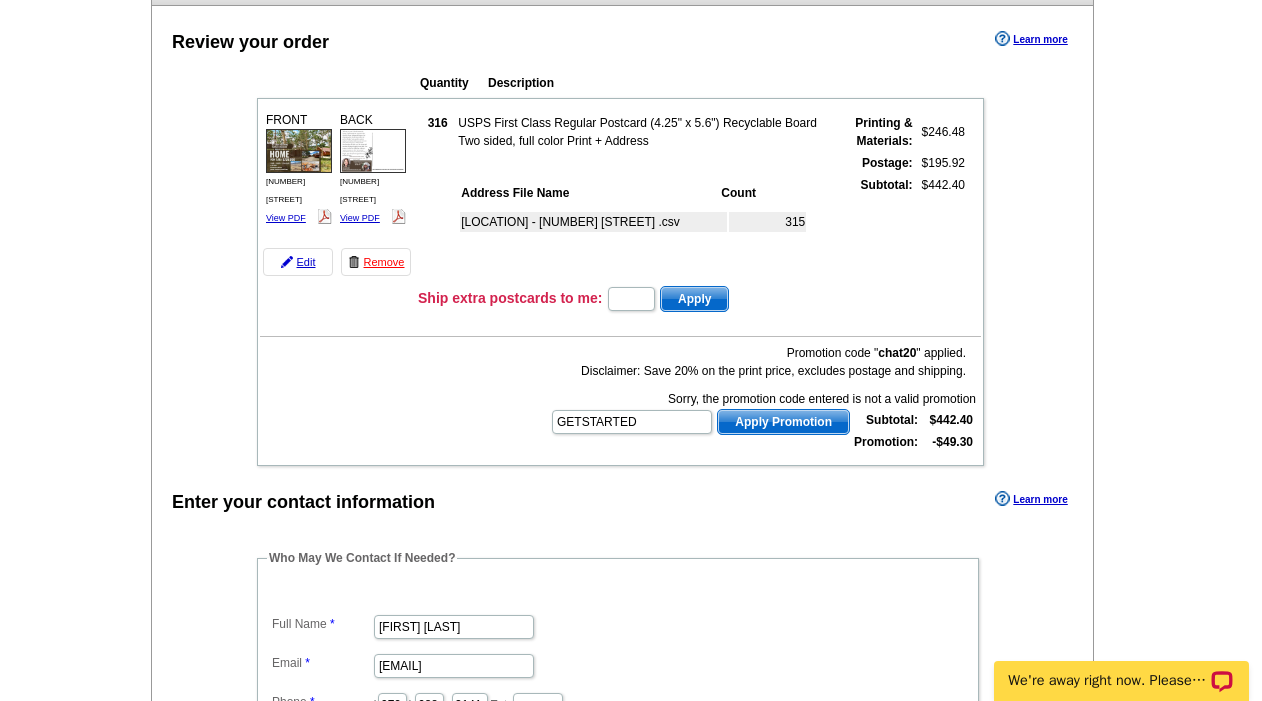 click on "Apply Promotion" at bounding box center (783, 422) 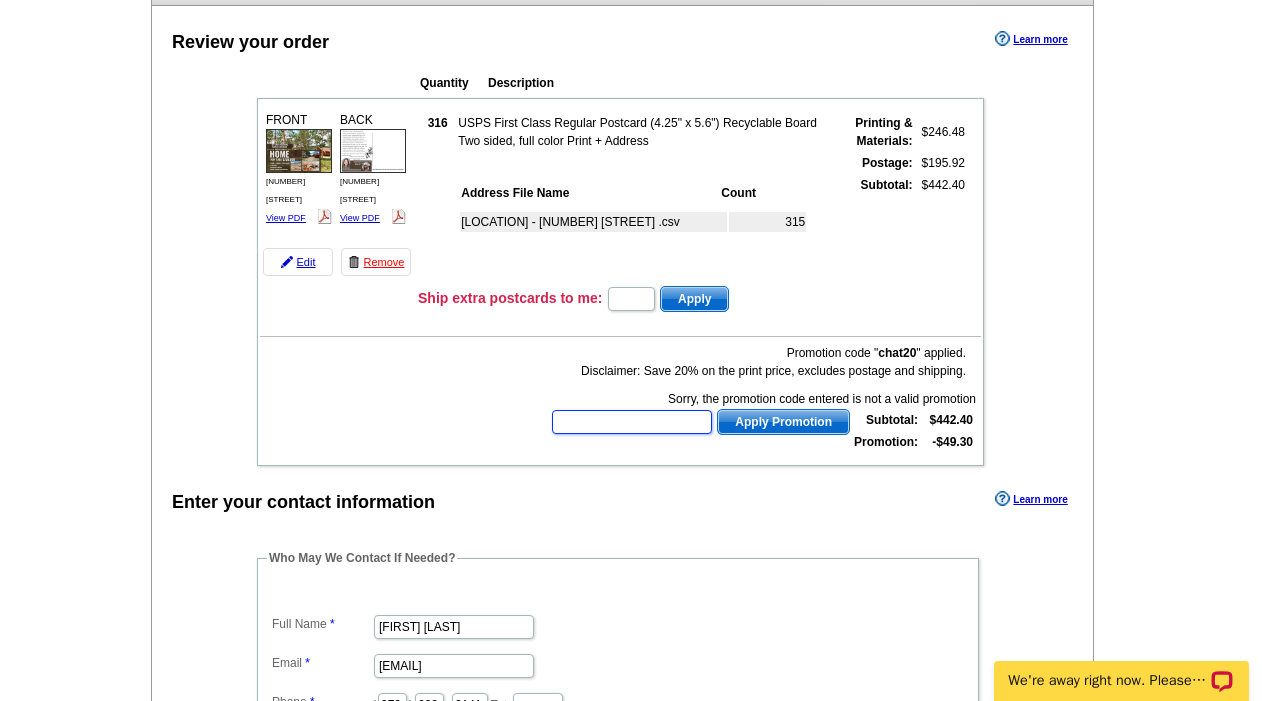 click at bounding box center (632, 422) 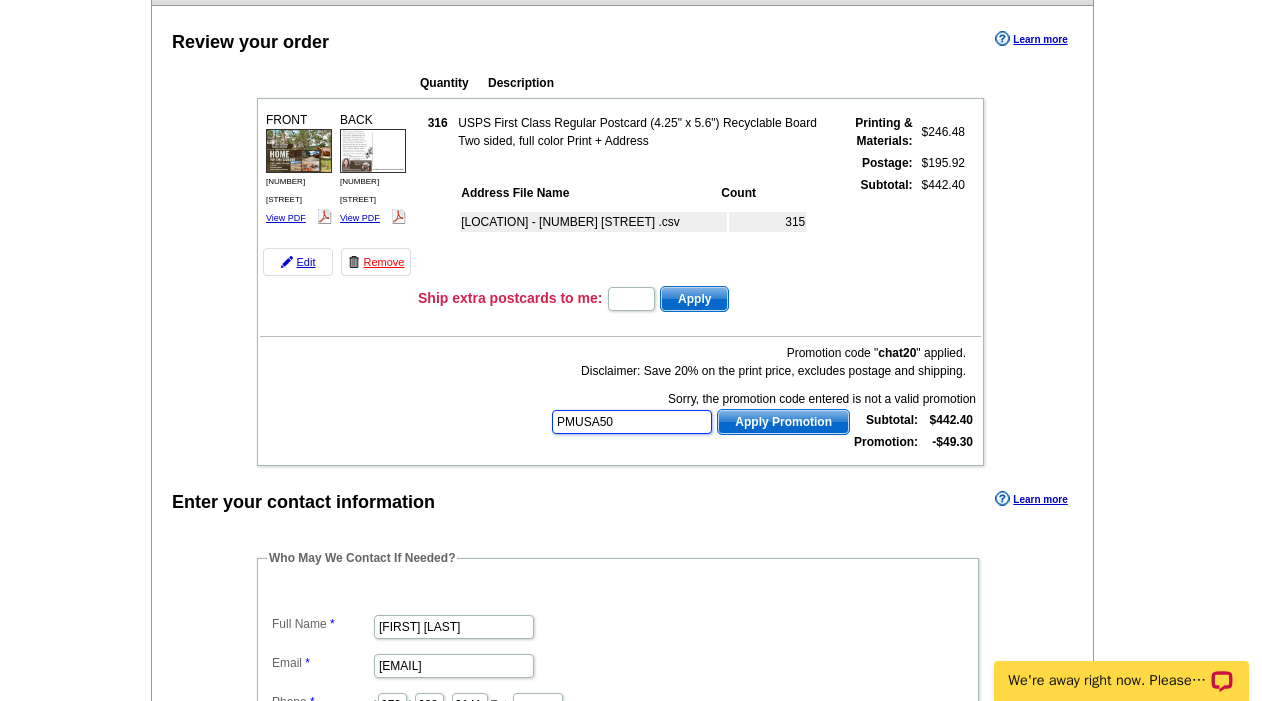 type on "PMUSA50" 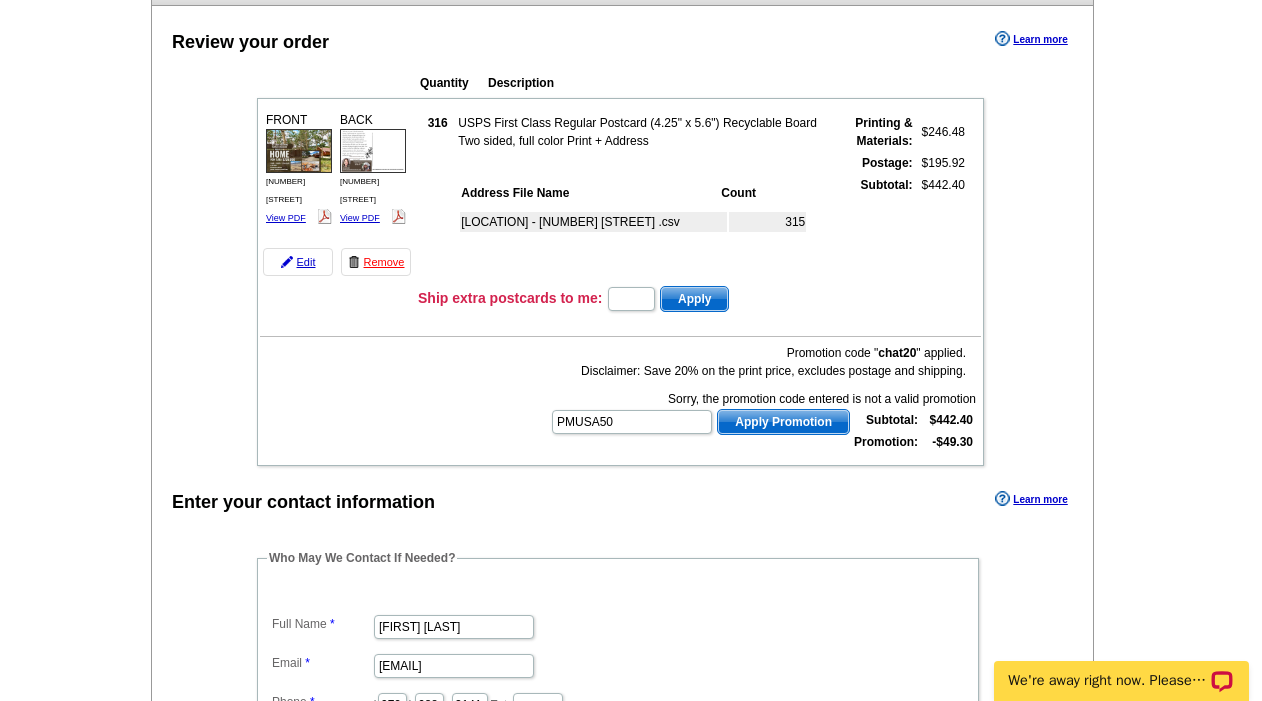 click on "Apply Promotion" at bounding box center [783, 422] 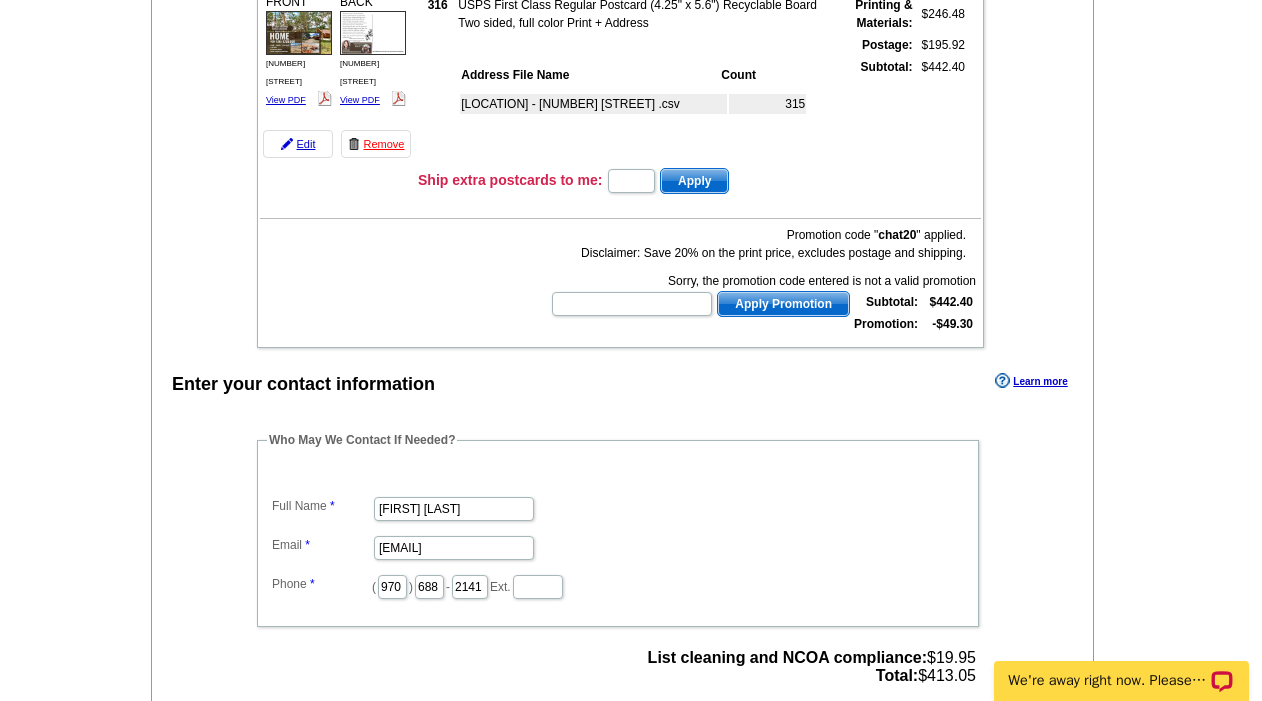 scroll, scrollTop: 124, scrollLeft: 0, axis: vertical 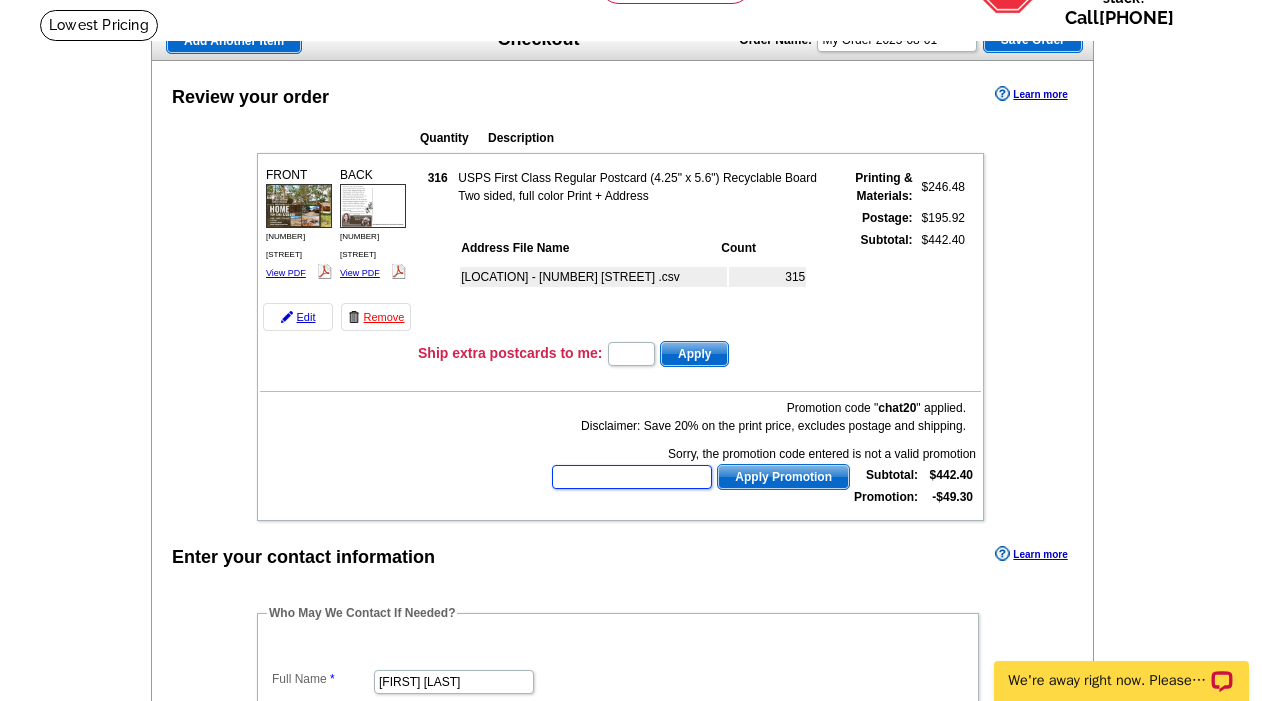 click at bounding box center [632, 477] 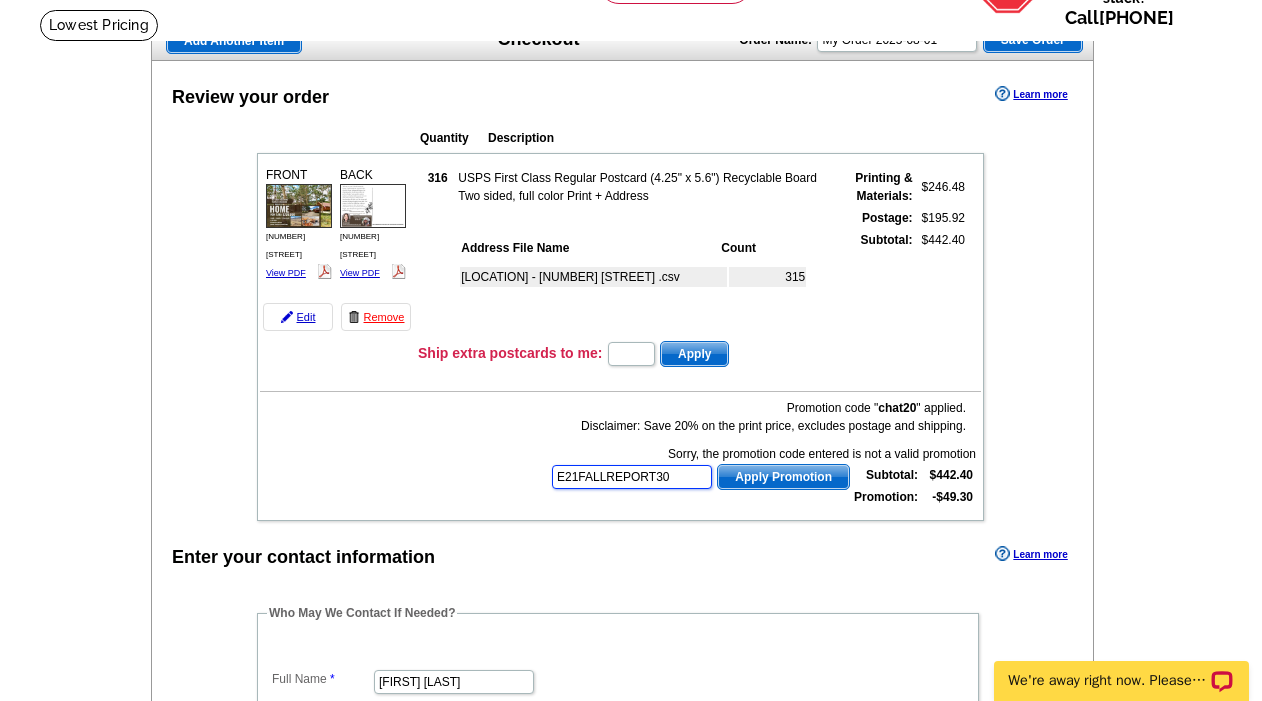 type on "E21FALLREPORT30" 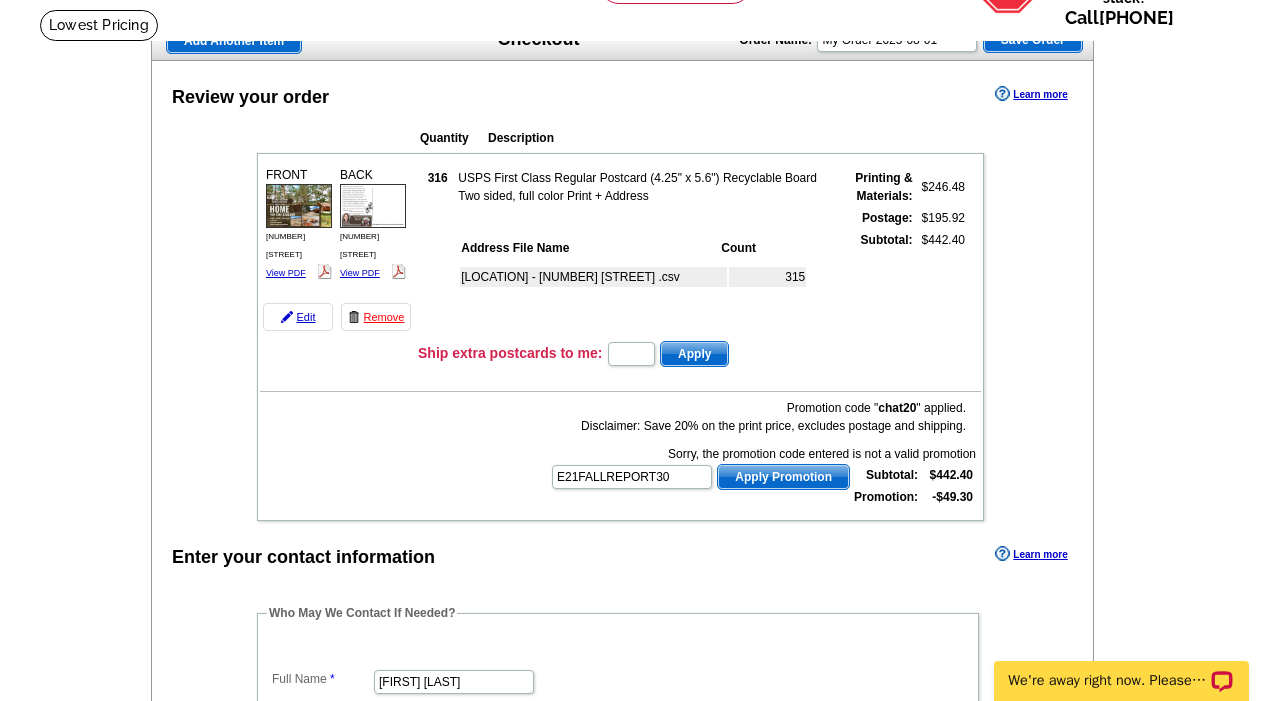 click on "Sorry, the promotion code entered is not a valid promotion" at bounding box center [763, 454] 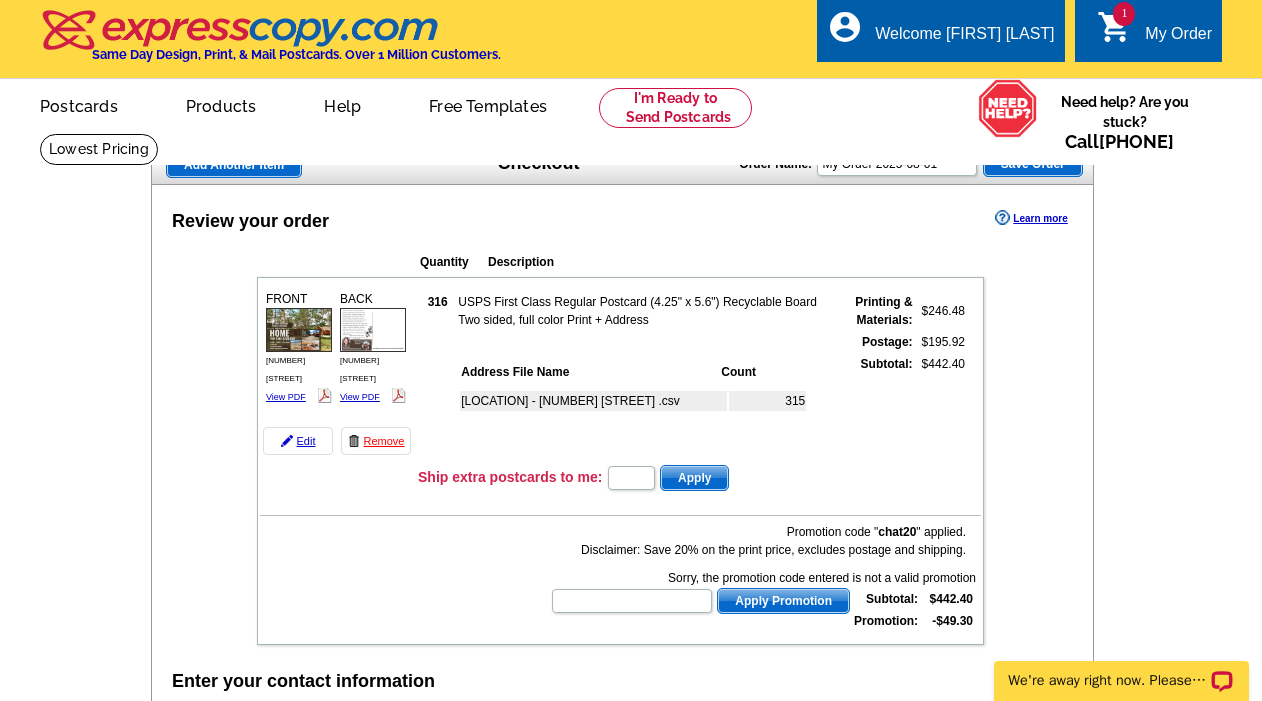 scroll, scrollTop: 0, scrollLeft: 0, axis: both 